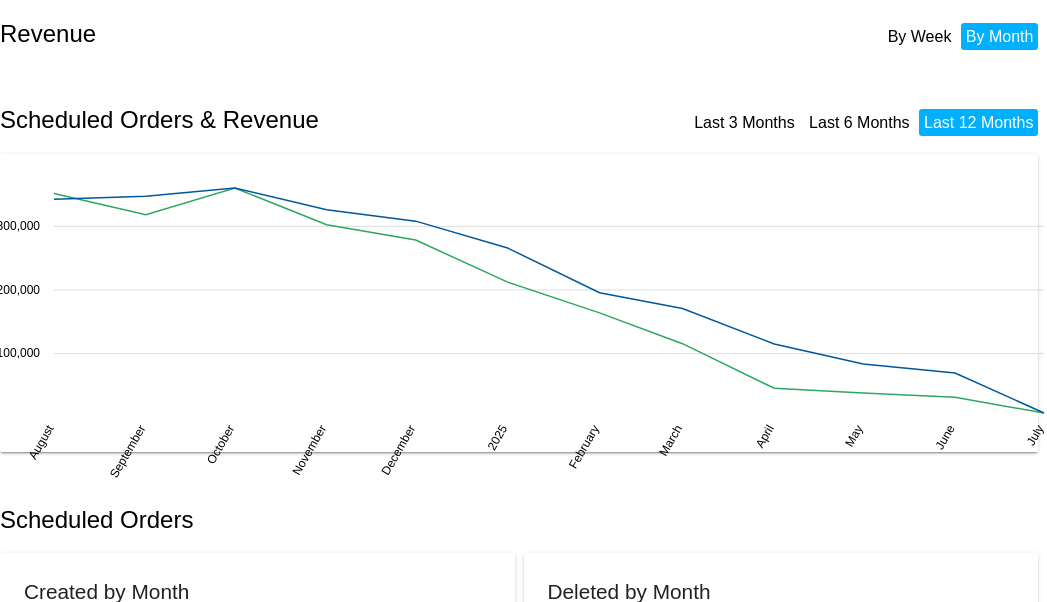 scroll, scrollTop: 0, scrollLeft: 0, axis: both 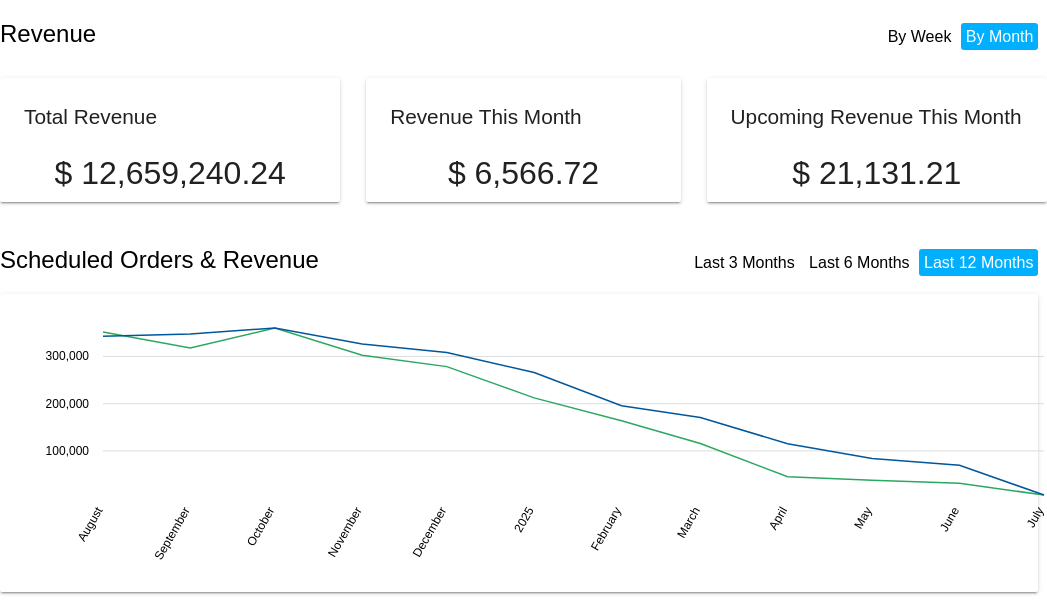 click on "Revenue" at bounding box center (262, 34) 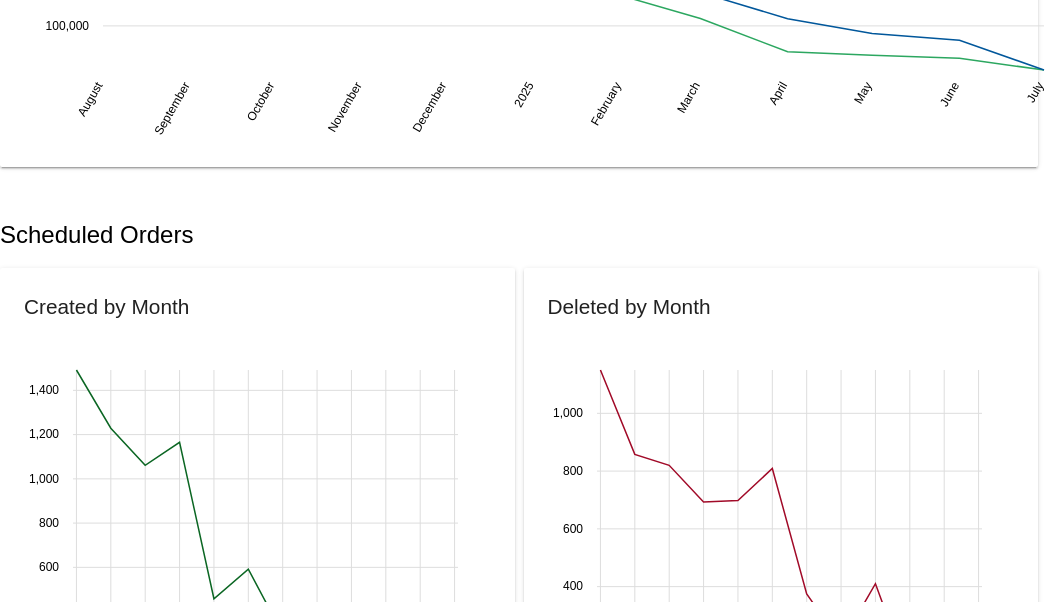 scroll, scrollTop: 0, scrollLeft: 0, axis: both 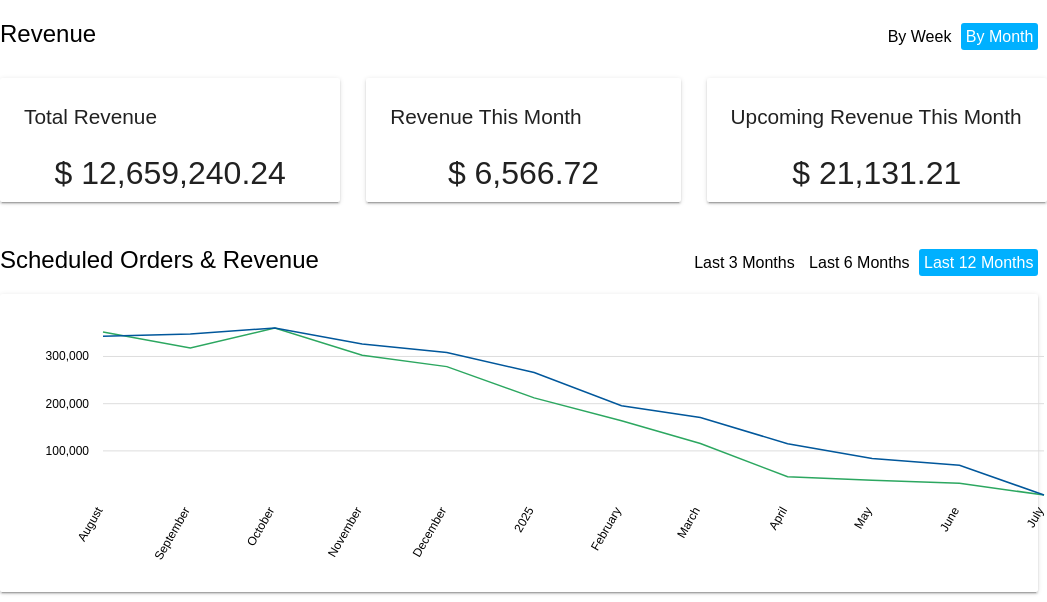 click on "Revenue
By Week
By Month" at bounding box center [523, 34] 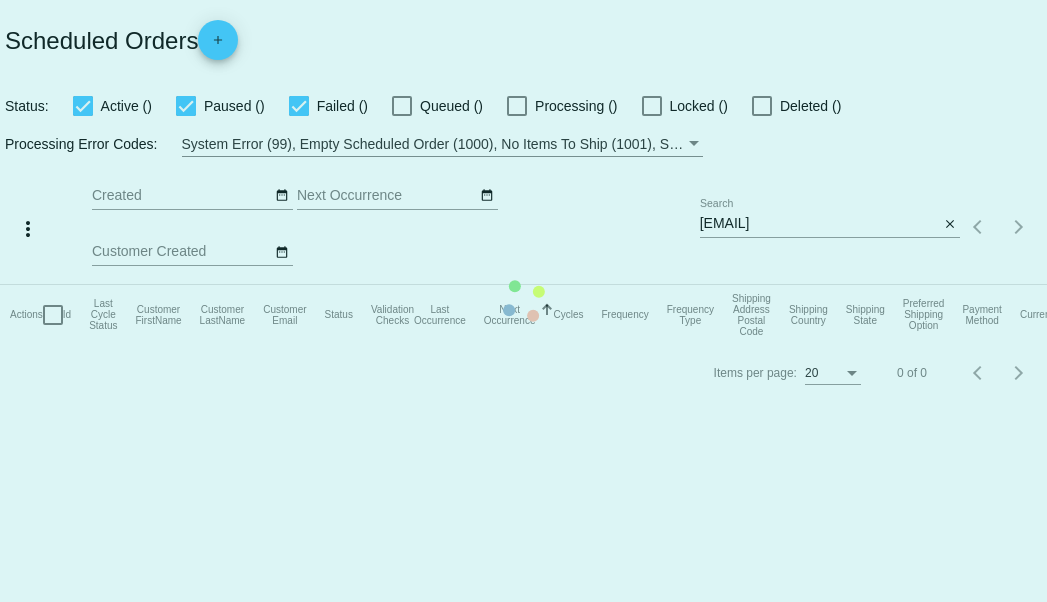 scroll, scrollTop: 0, scrollLeft: 0, axis: both 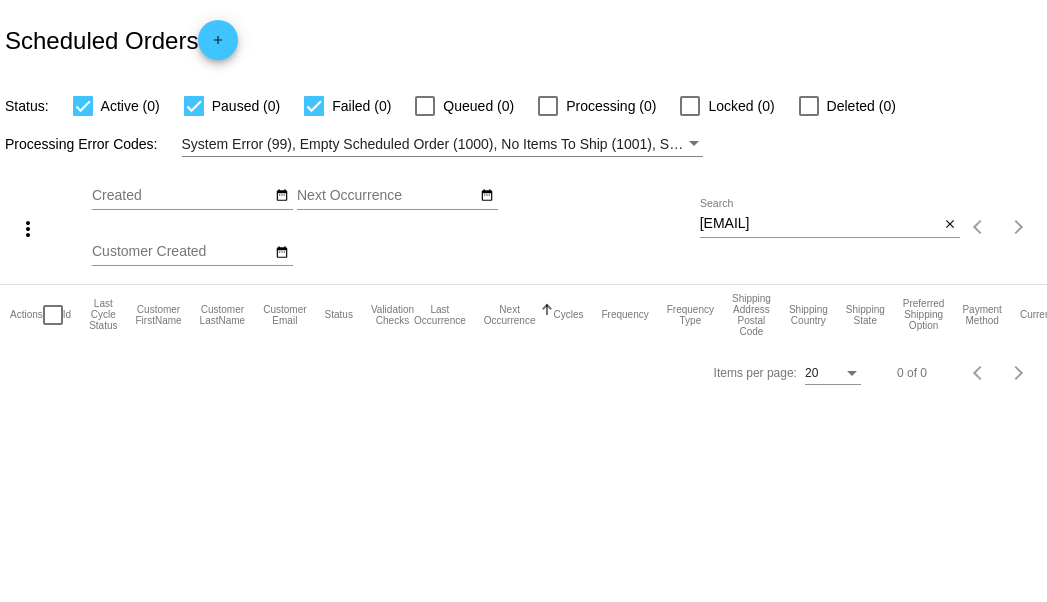 click on "penrynca@aol.com" at bounding box center (820, 224) 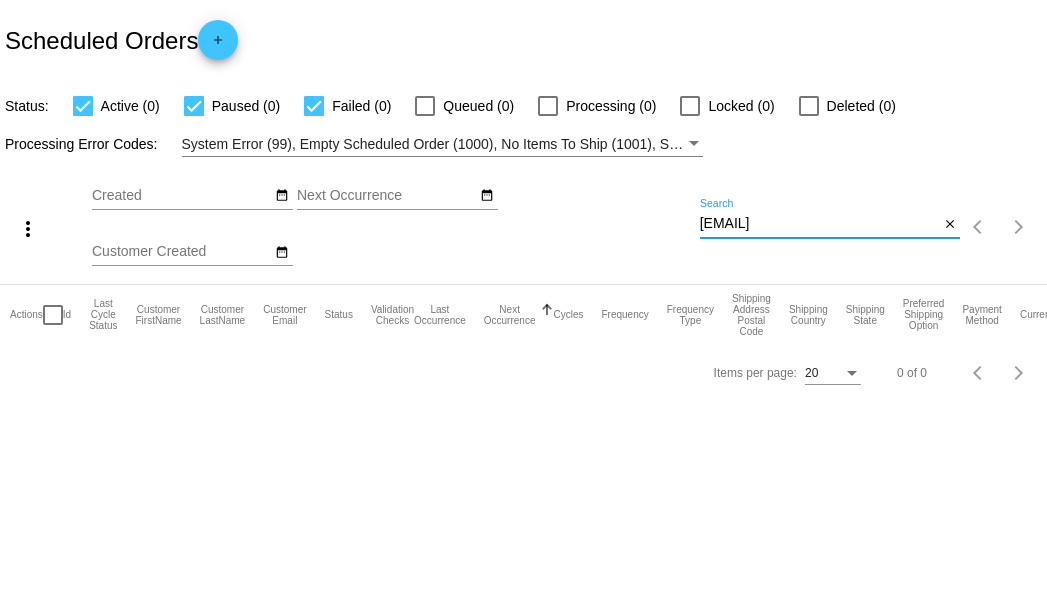 click on "penrynca@aol.com" at bounding box center (820, 224) 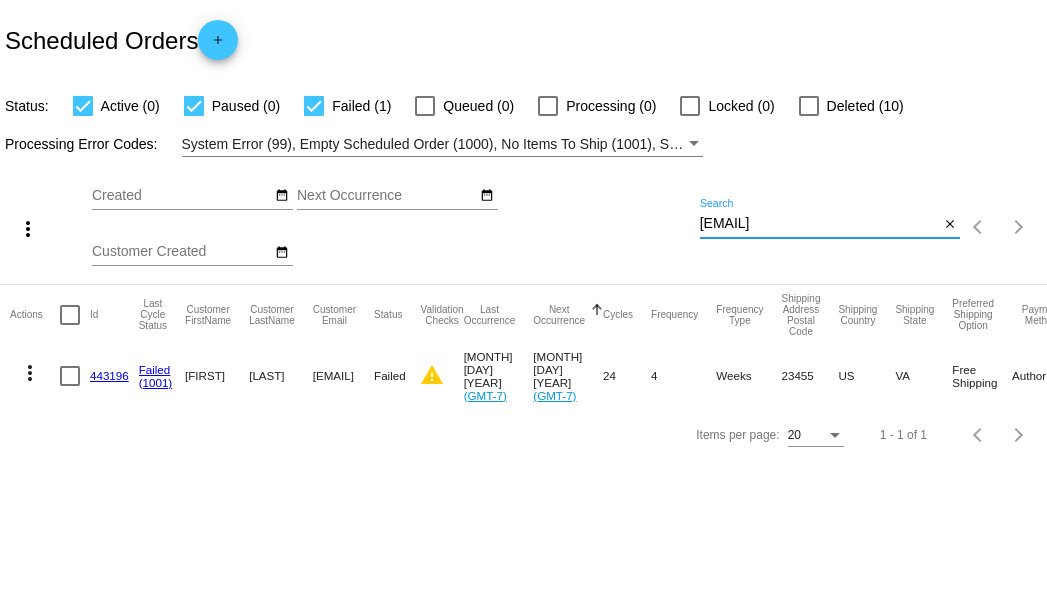 type on "[EMAIL]" 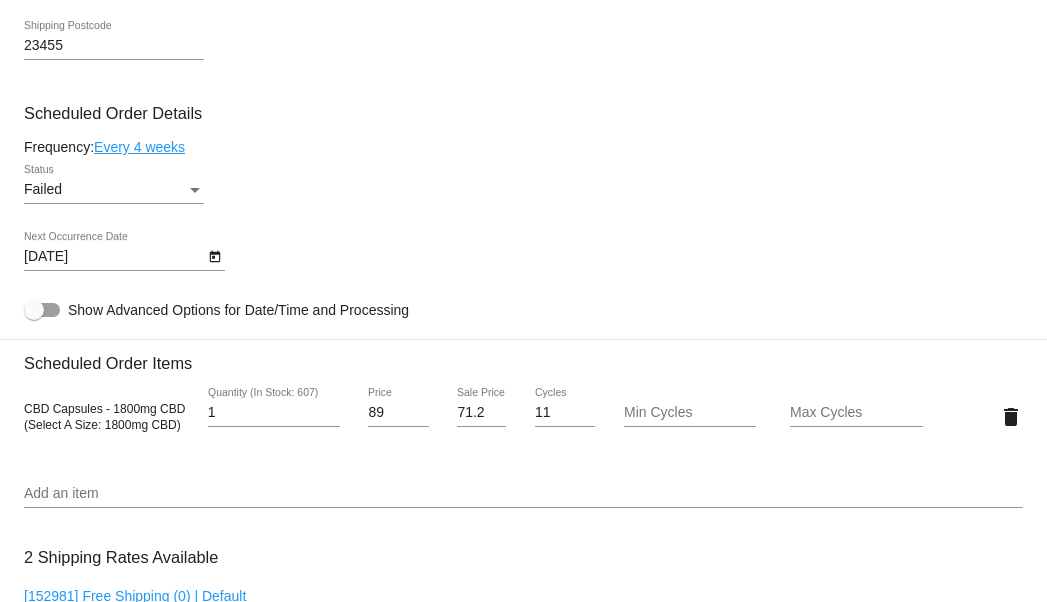 scroll, scrollTop: 1141, scrollLeft: 0, axis: vertical 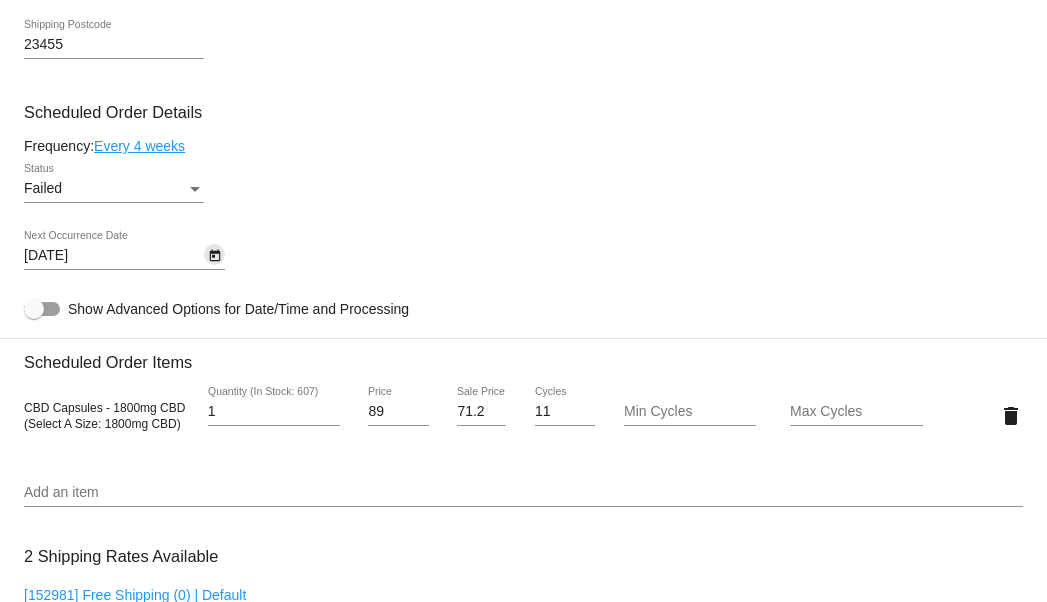 click at bounding box center (215, 256) 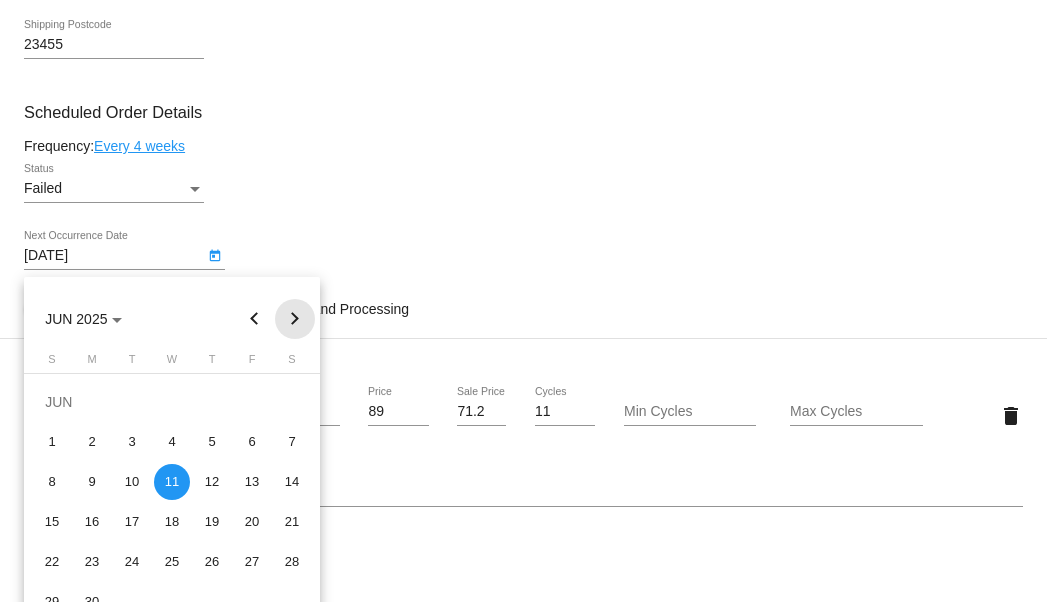 click at bounding box center (295, 319) 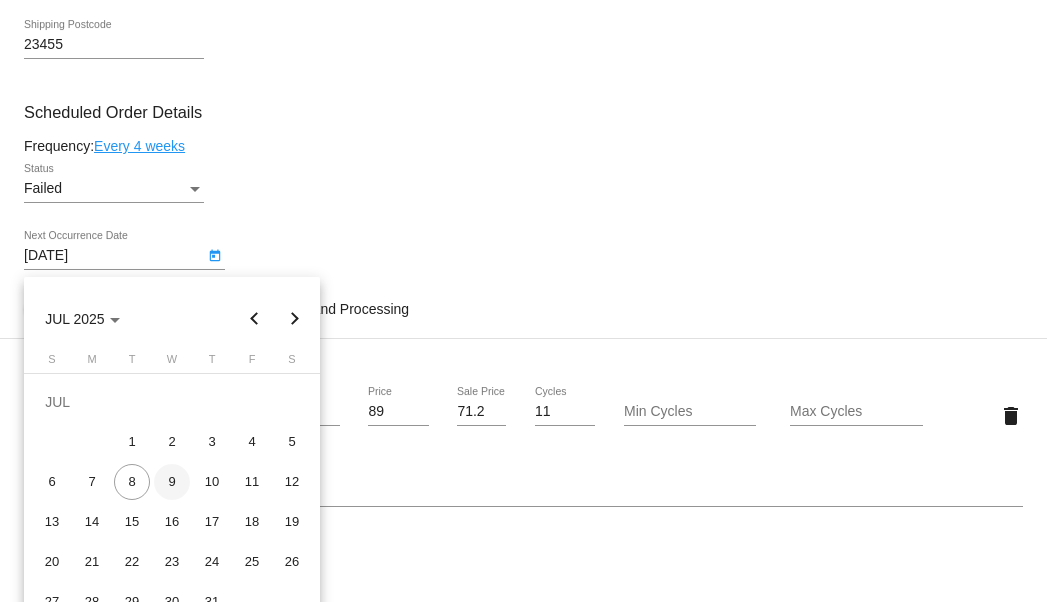 click on "9" at bounding box center (172, 482) 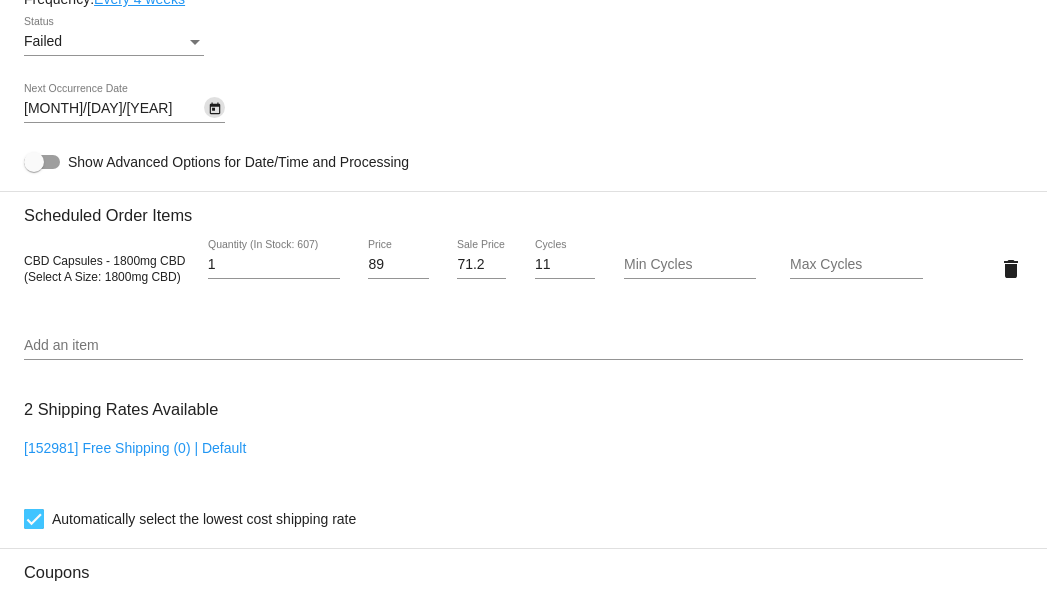 scroll, scrollTop: 1289, scrollLeft: 0, axis: vertical 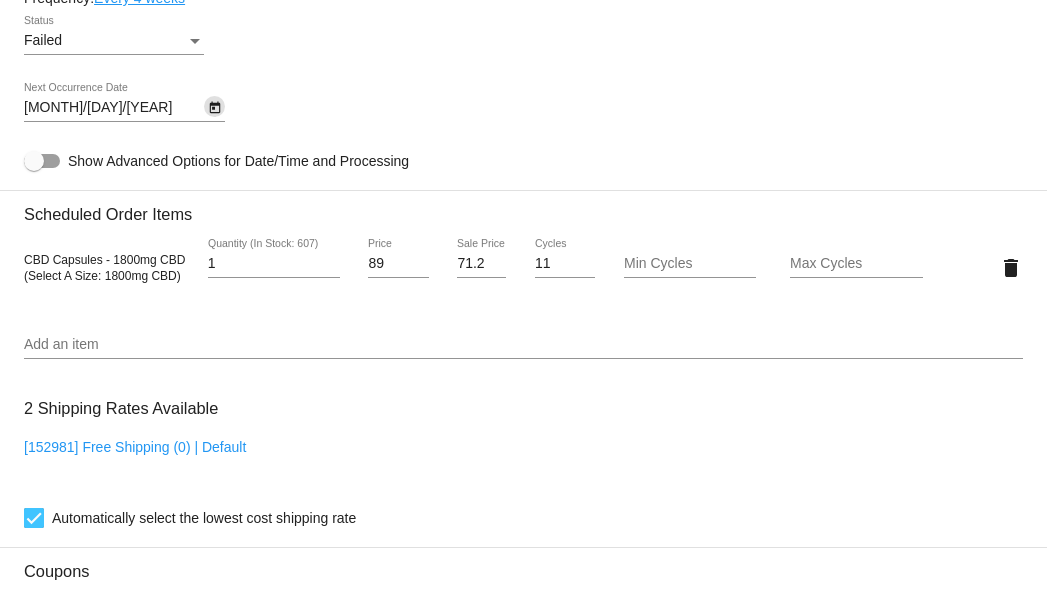 click on "Add an item" at bounding box center (523, 345) 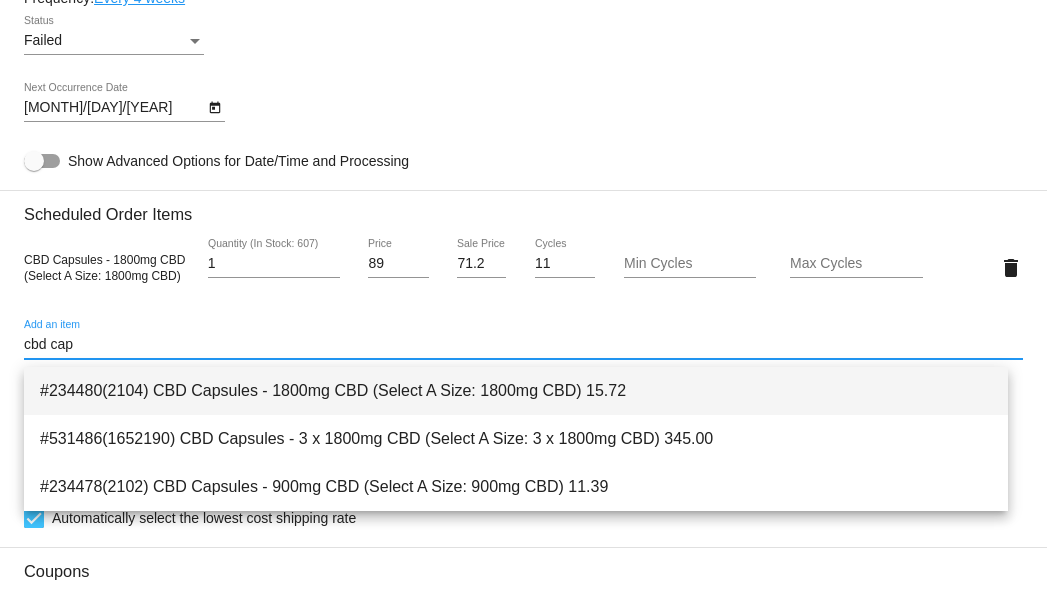 type on "cbd cap" 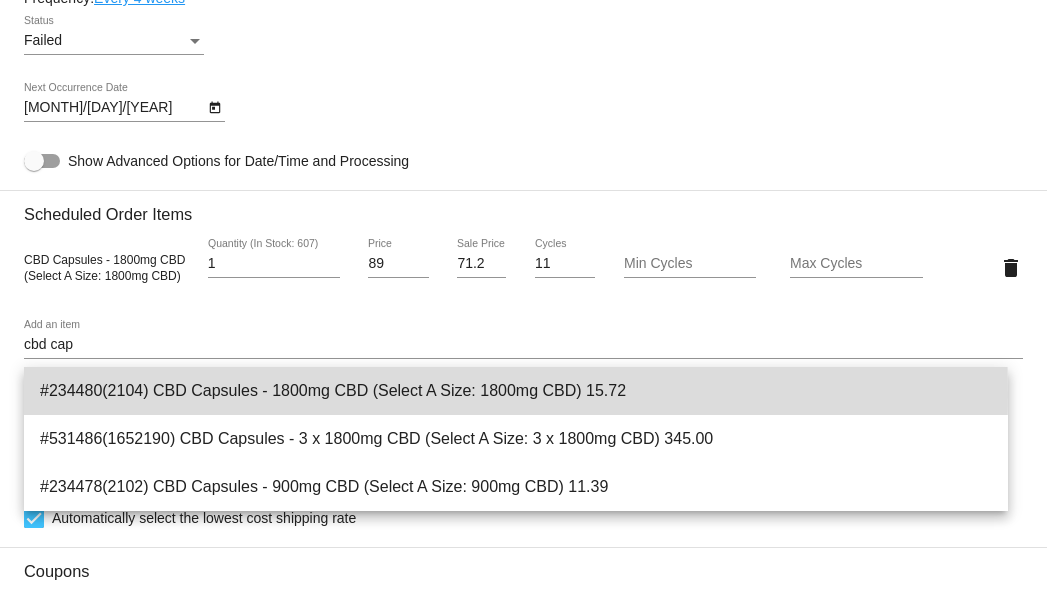 click on "#234480(2104) CBD Capsules - 1800mg CBD (Select A Size: 1800mg CBD) 15.72" at bounding box center (516, 391) 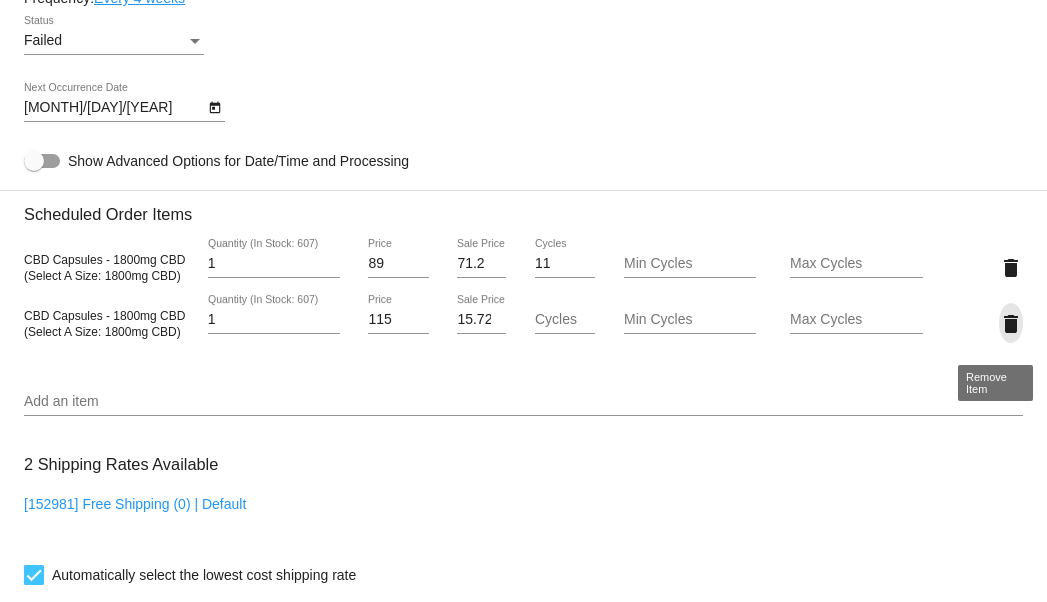 click on "delete" at bounding box center (1011, 324) 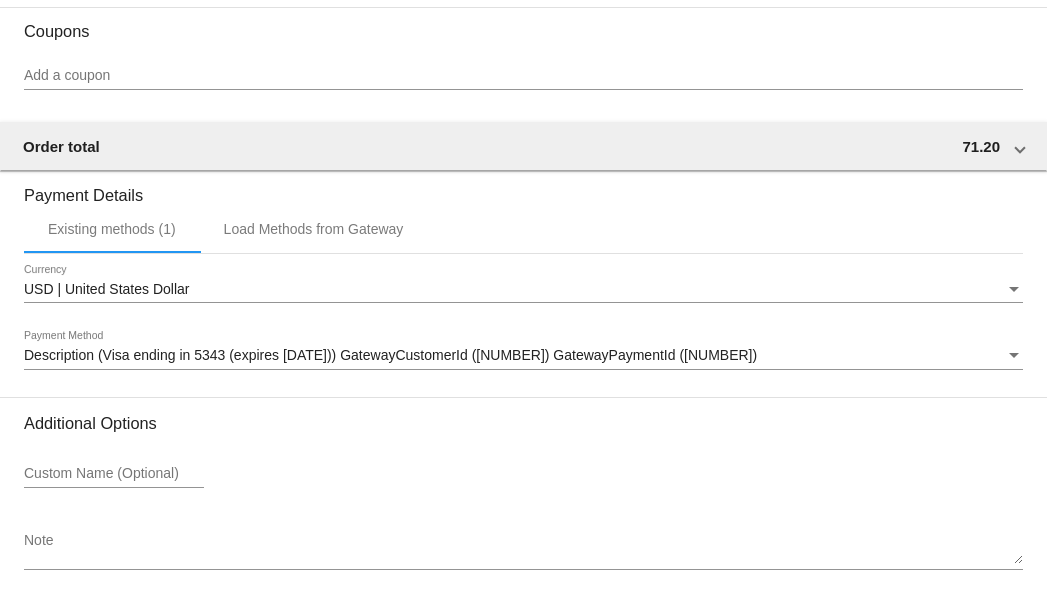 scroll, scrollTop: 1830, scrollLeft: 0, axis: vertical 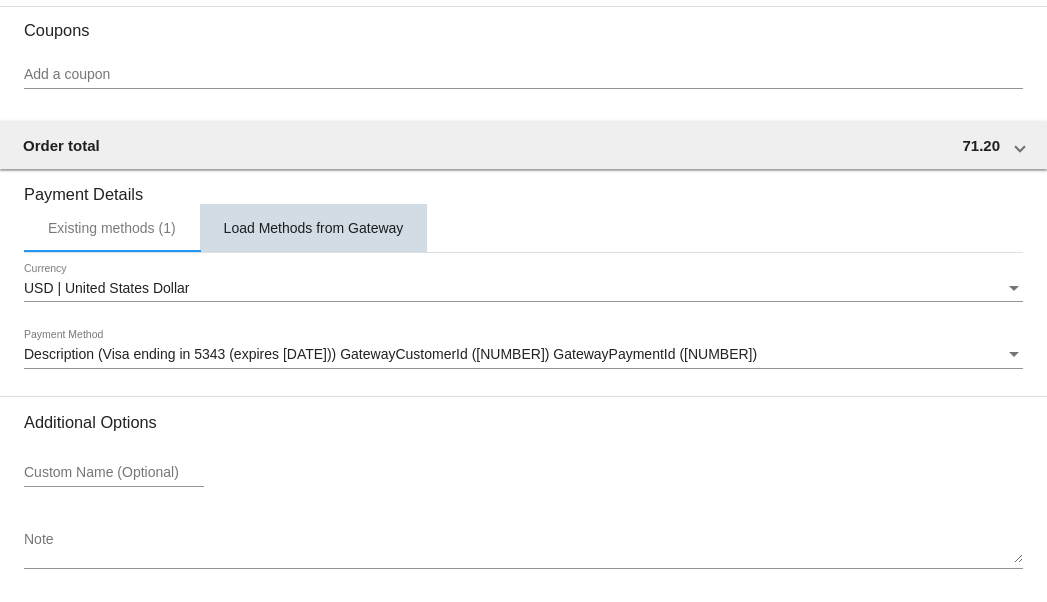 click on "Load Methods from Gateway" at bounding box center [314, 228] 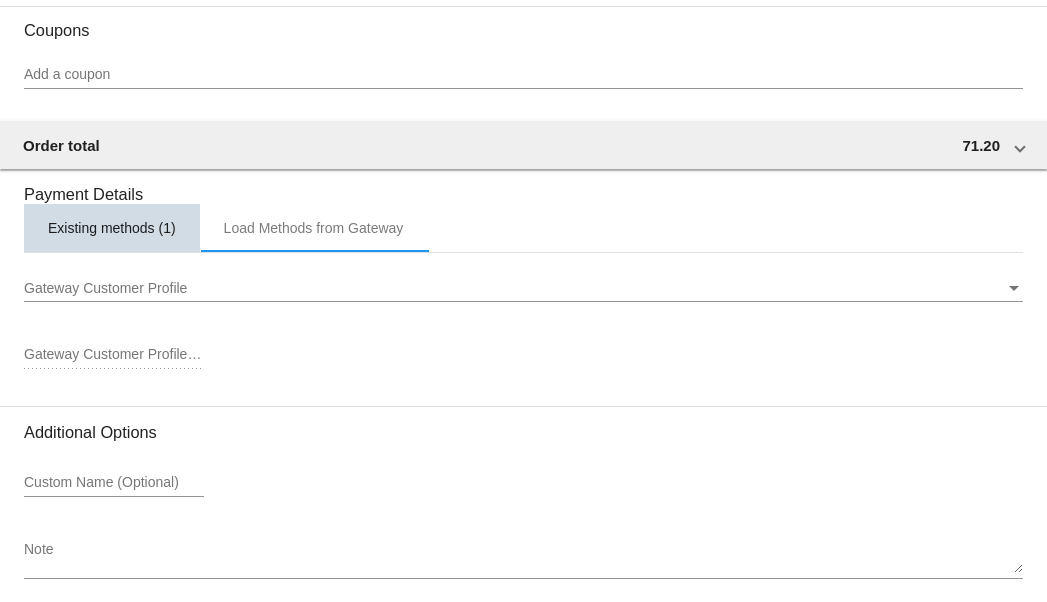 click on "Existing methods (1)" at bounding box center (112, 228) 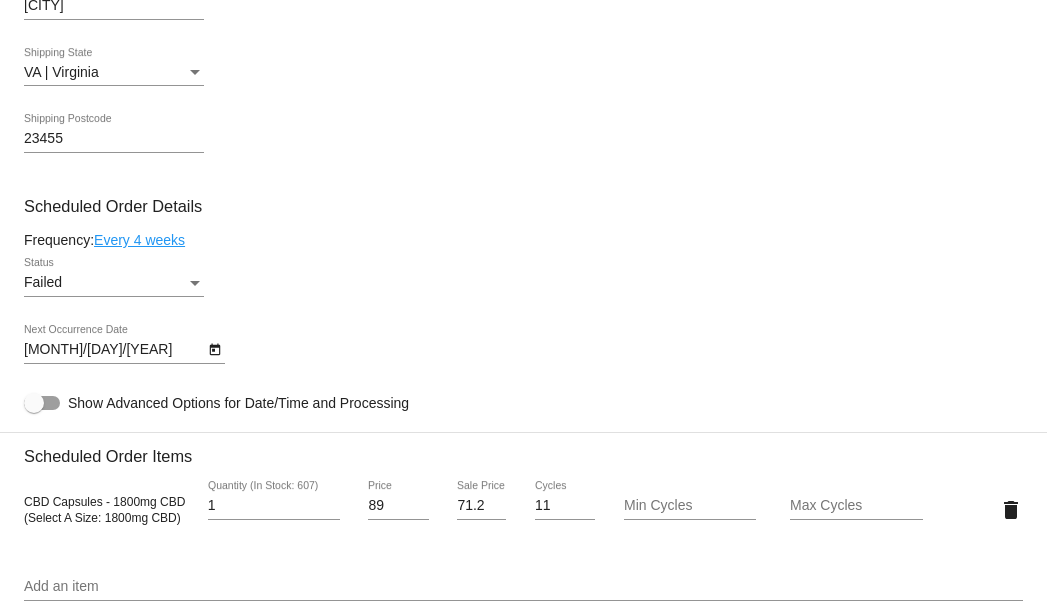 scroll, scrollTop: 1046, scrollLeft: 0, axis: vertical 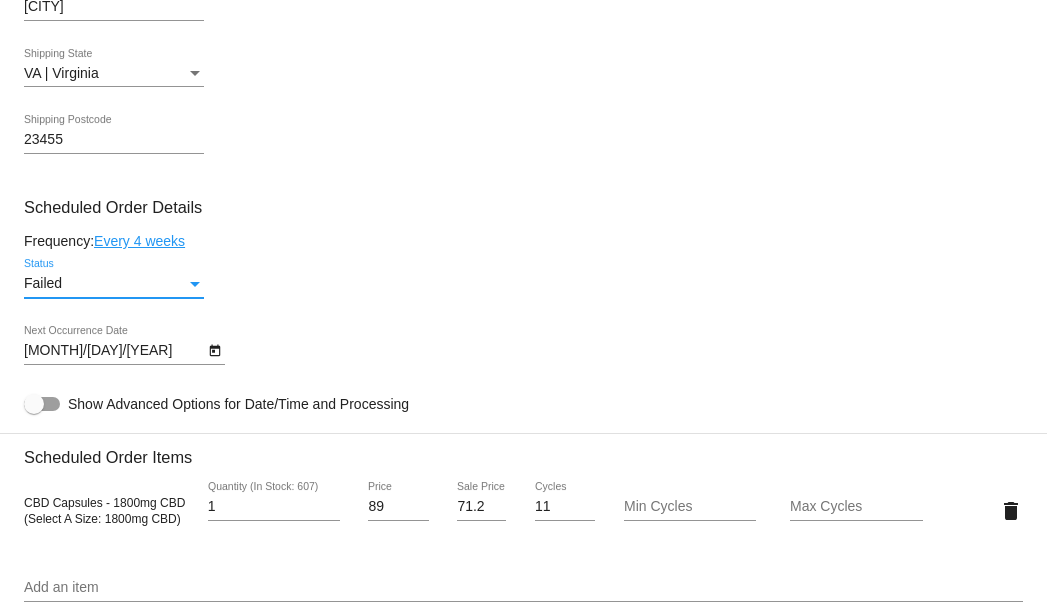 click on "Failed" at bounding box center (105, 284) 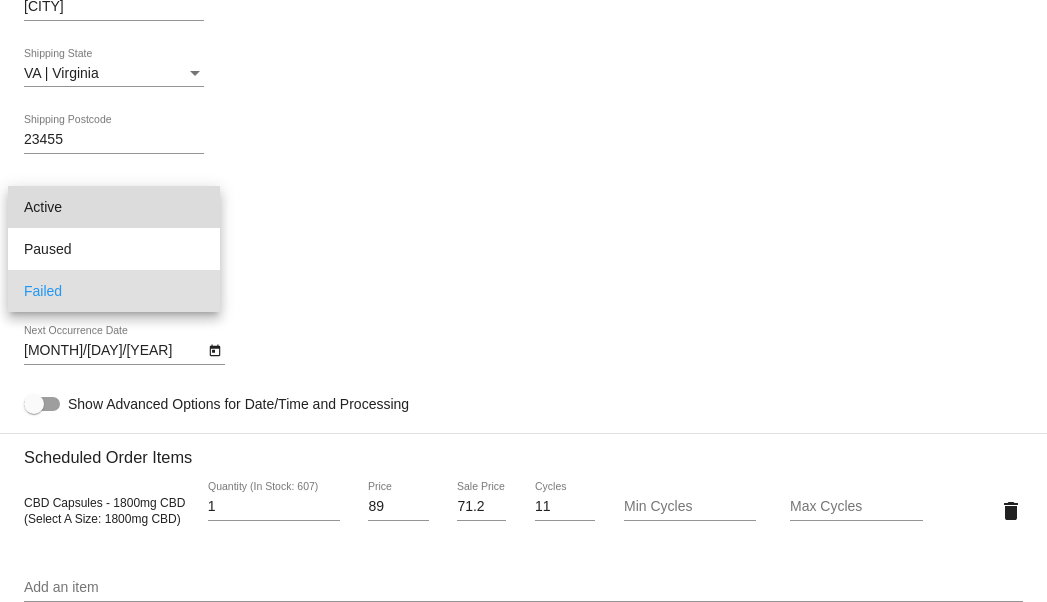 click on "Active" at bounding box center [114, 207] 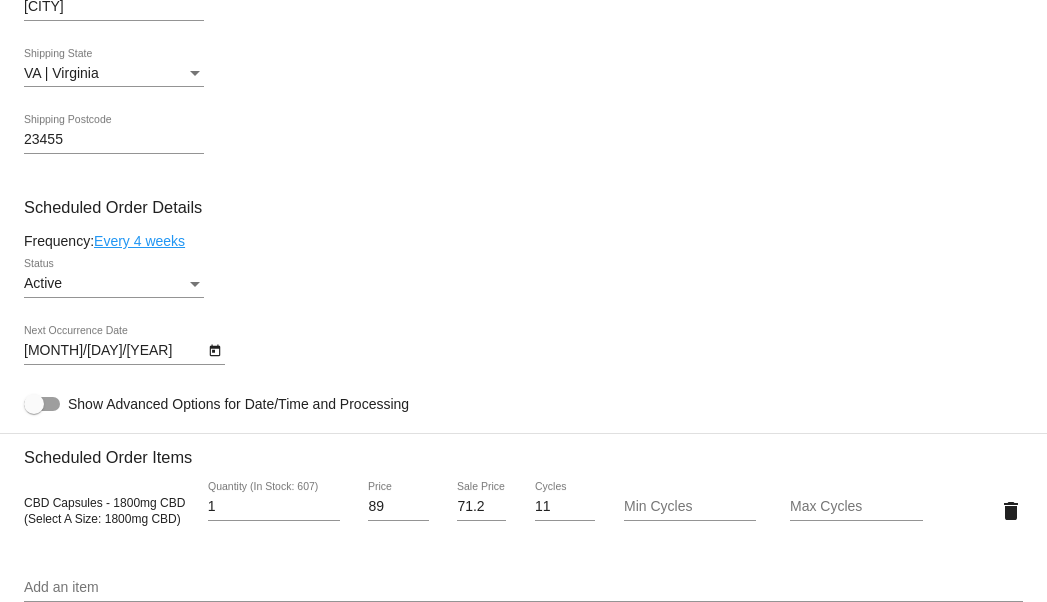 click on "Customer
1698075: Jackie Branyan
Jackiebranyan@gmail.com
Customer Shipping
Enter Shipping Address Select A Saved Address (0)
Jackie
Shipping First Name
Branyan
Shipping Last Name
US | USA
Shipping Country
4688 Crossborough road
Shipping Street 1
Shipping Street 2
Va beach
Shipping City
VA | Virginia
Shipping State
23455
Shipping Postcode
Scheduled Order Details
Frequency:
Every 4 weeks
Active
Status" at bounding box center (523, 429) 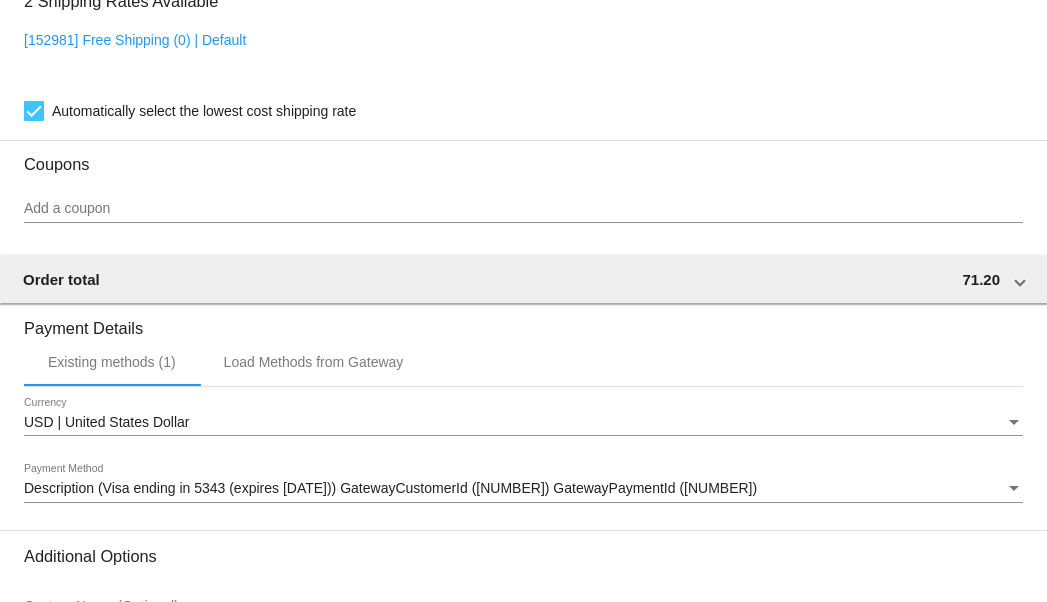 scroll, scrollTop: 1917, scrollLeft: 0, axis: vertical 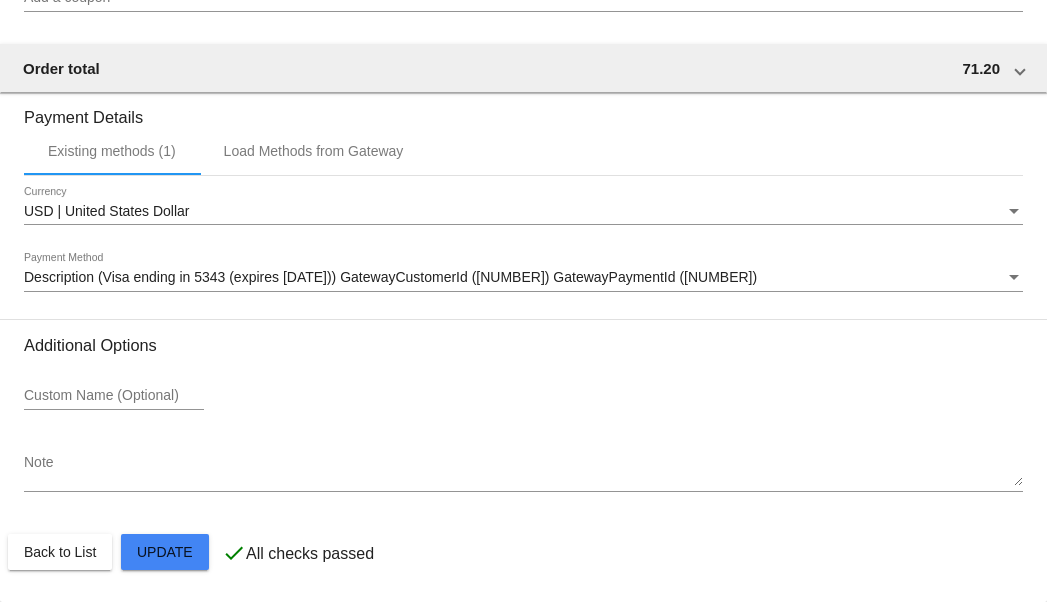 click on "Additional Options
Custom Name (Optional)
Note" at bounding box center (523, 423) 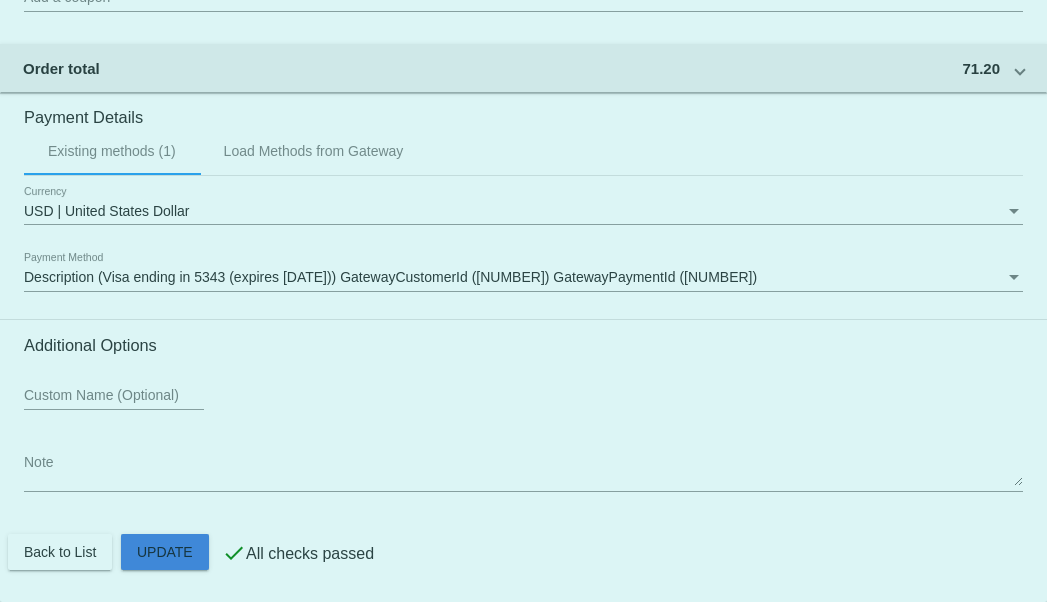 click on "Customer
1698075: Jackie Branyan
Jackiebranyan@gmail.com
Customer Shipping
Enter Shipping Address Select A Saved Address (0)
Jackie
Shipping First Name
Branyan
Shipping Last Name
US | USA
Shipping Country
4688 Crossborough road
Shipping Street 1
Shipping Street 2
Va beach
Shipping City
VA | Virginia
Shipping State
23455
Shipping Postcode
Scheduled Order Details
Frequency:
Every 4 weeks
Active
Status 1" at bounding box center (523, -398) 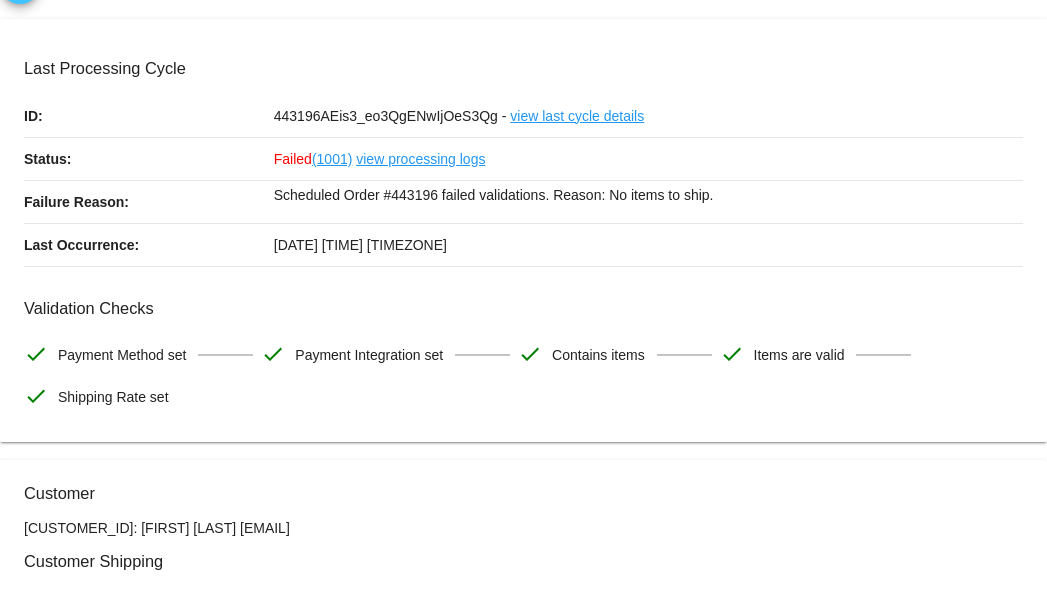 scroll, scrollTop: 0, scrollLeft: 0, axis: both 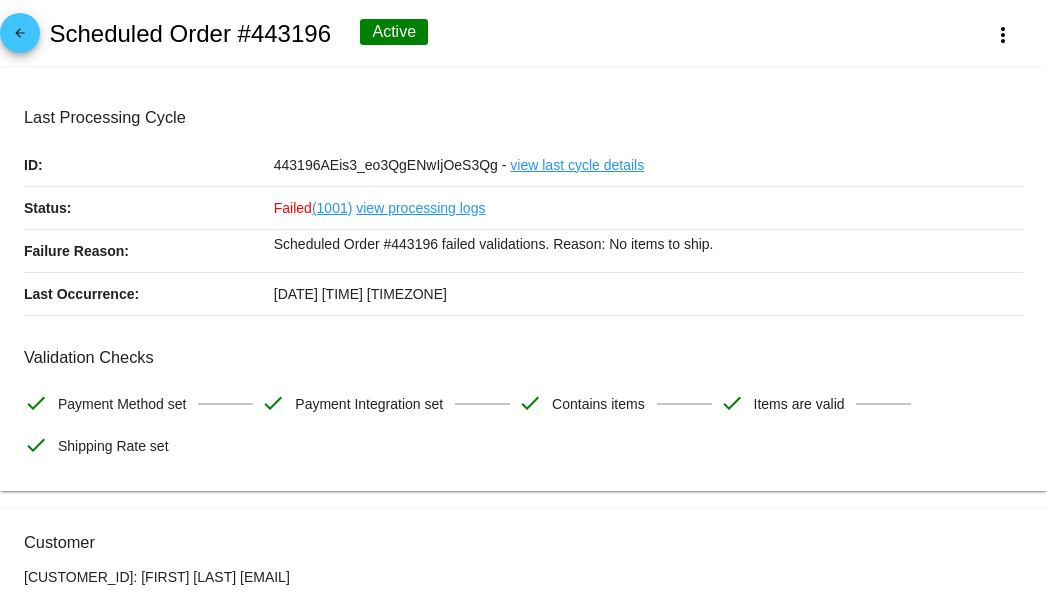 click on "arrow_back
Scheduled Order #443196
Active
more_vert" at bounding box center [523, 34] 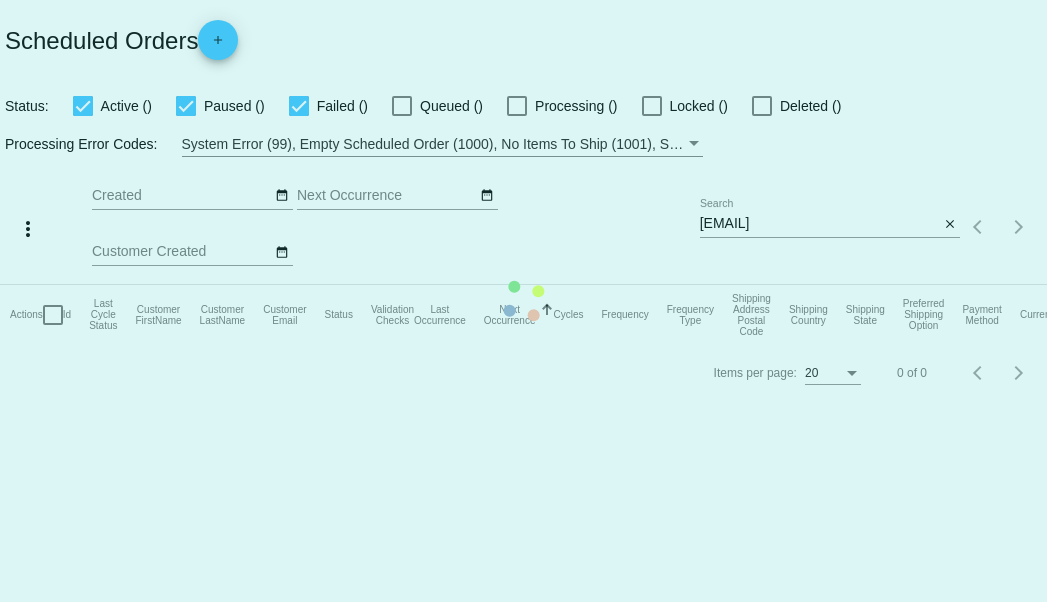 scroll, scrollTop: 0, scrollLeft: 0, axis: both 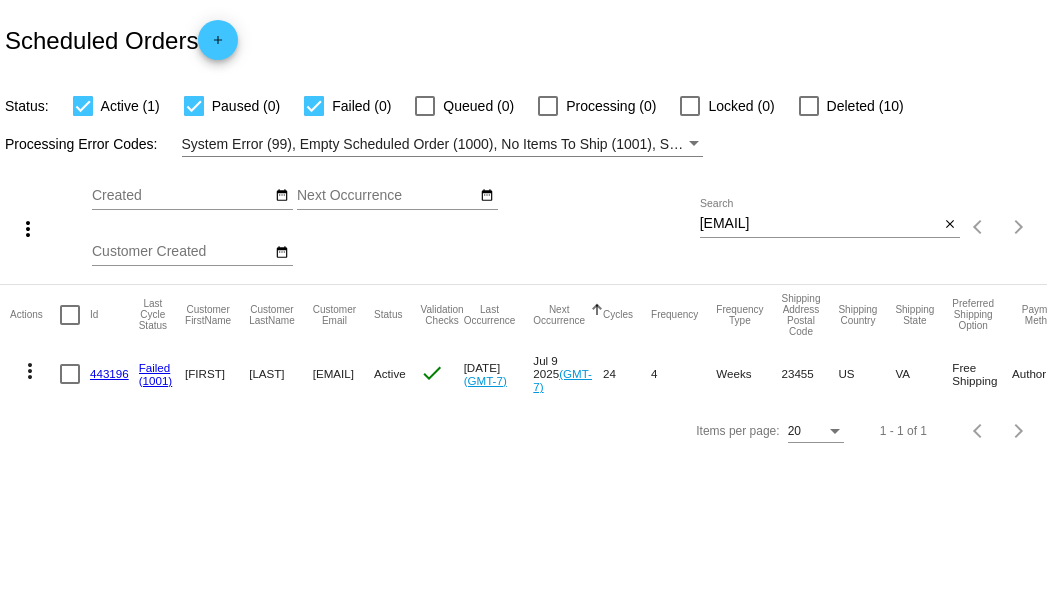 click on "443196" at bounding box center [109, 373] 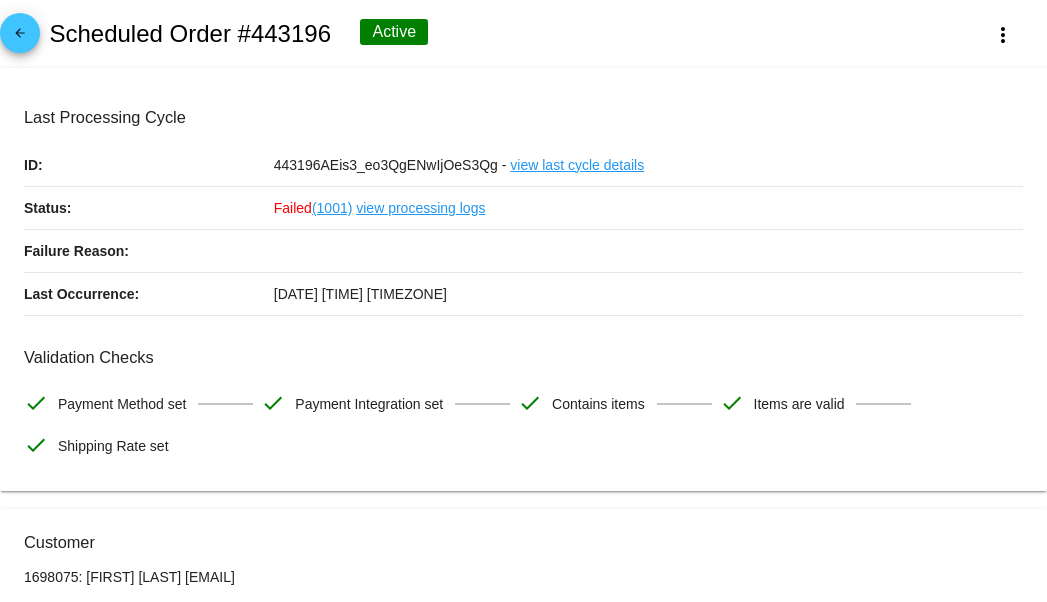 click on "arrow_back
Scheduled Order #443196
Active
more_vert" at bounding box center [523, 34] 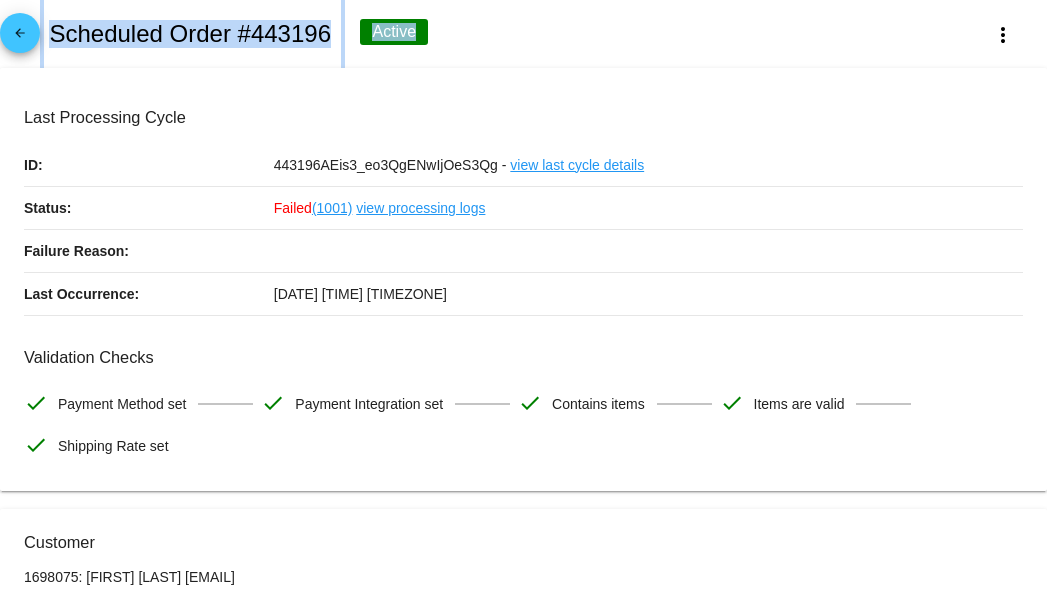 click on "Scheduled Order #443196" at bounding box center (190, 34) 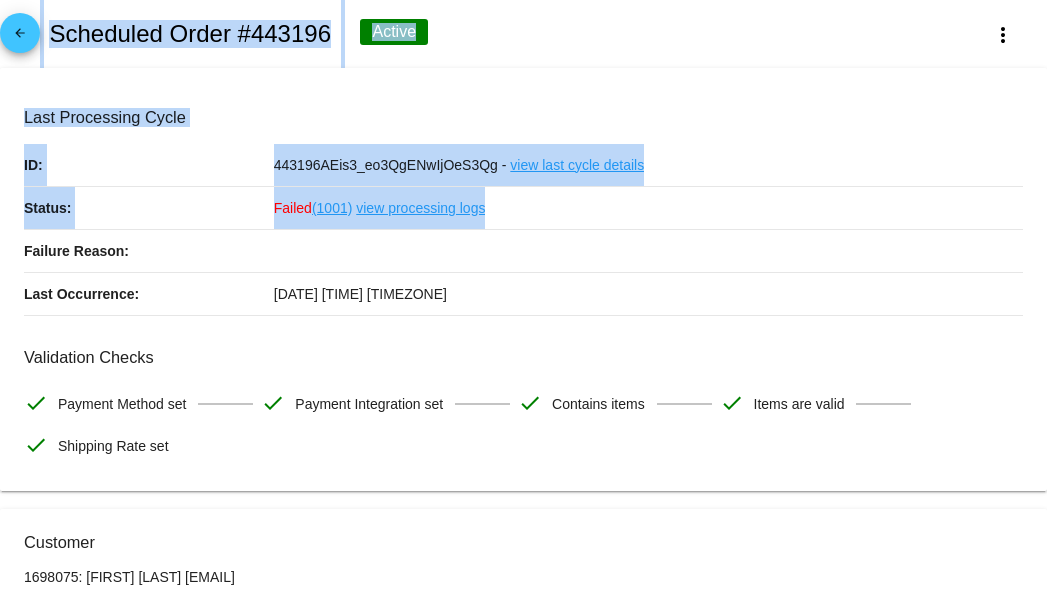 drag, startPoint x: 322, startPoint y: 42, endPoint x: 552, endPoint y: 352, distance: 386.0052 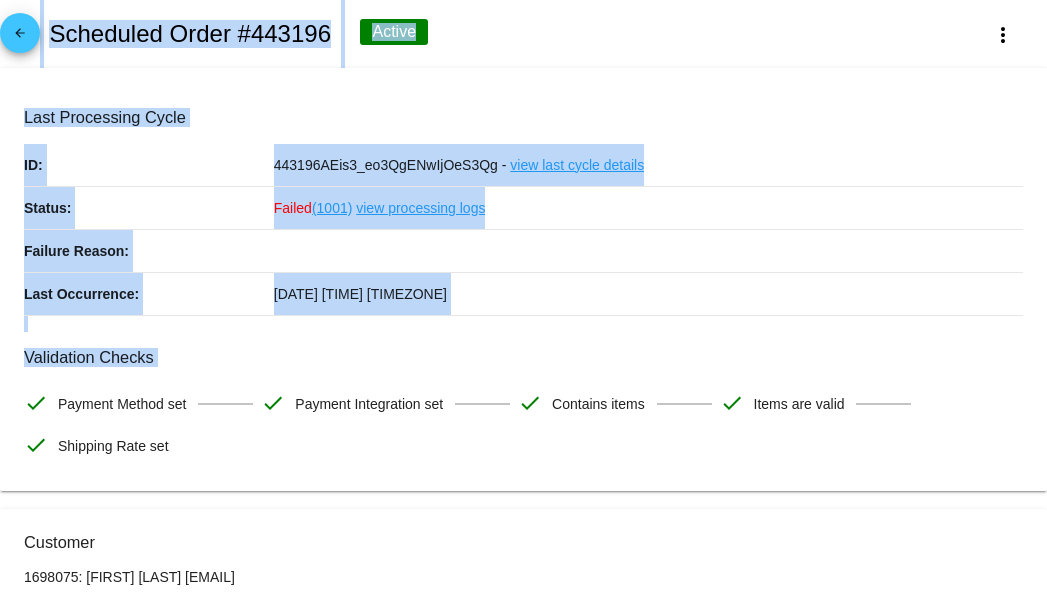 click on "Last Processing Cycle" at bounding box center (523, 117) 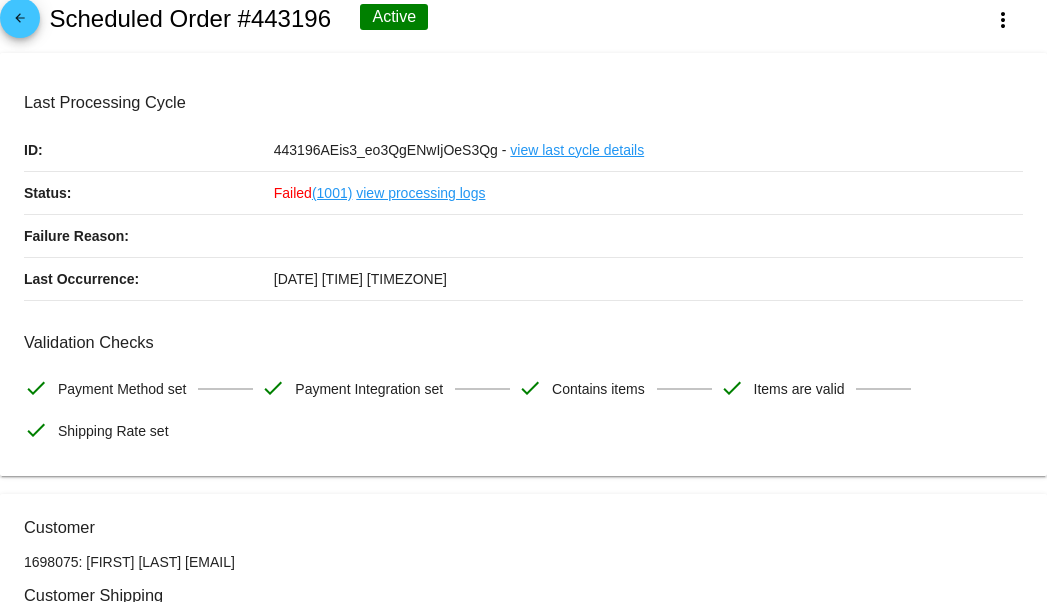 scroll, scrollTop: 0, scrollLeft: 0, axis: both 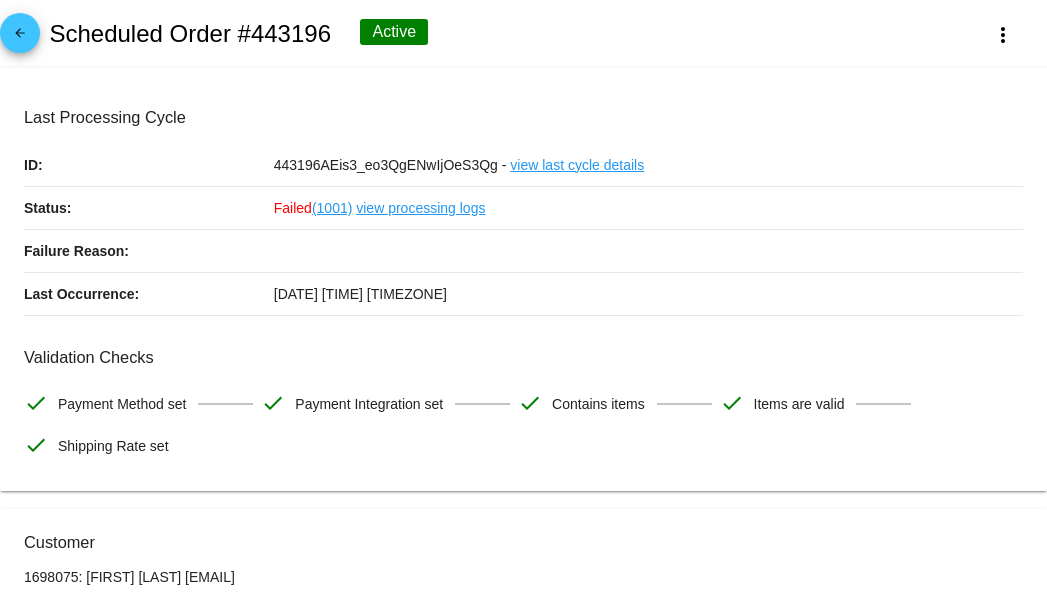 click on "arrow_back
Scheduled Order #443196
Active
more_vert" at bounding box center [523, 34] 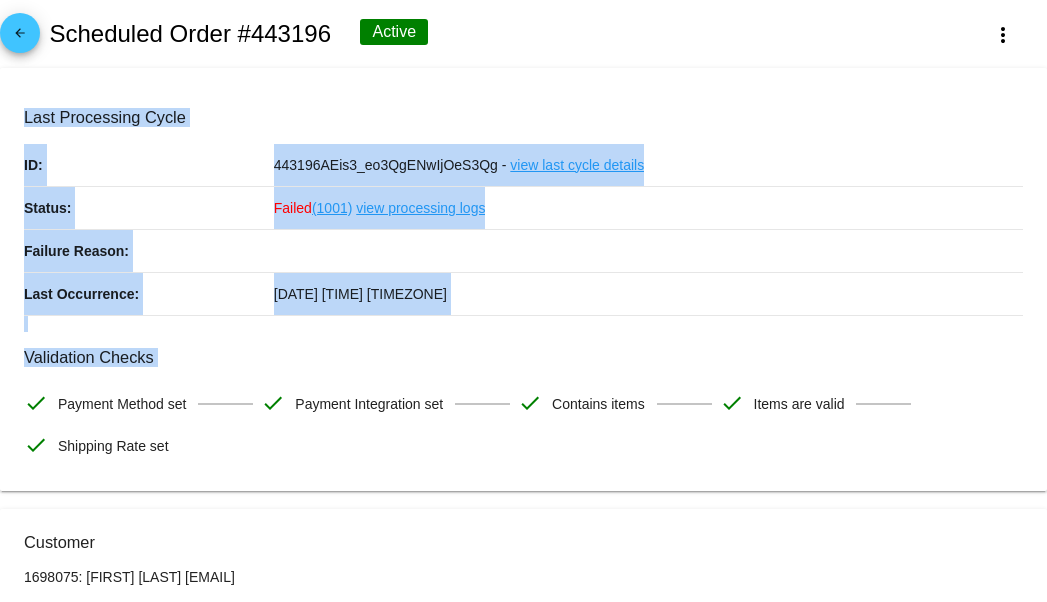 drag, startPoint x: 501, startPoint y: 42, endPoint x: 918, endPoint y: 425, distance: 566.1961 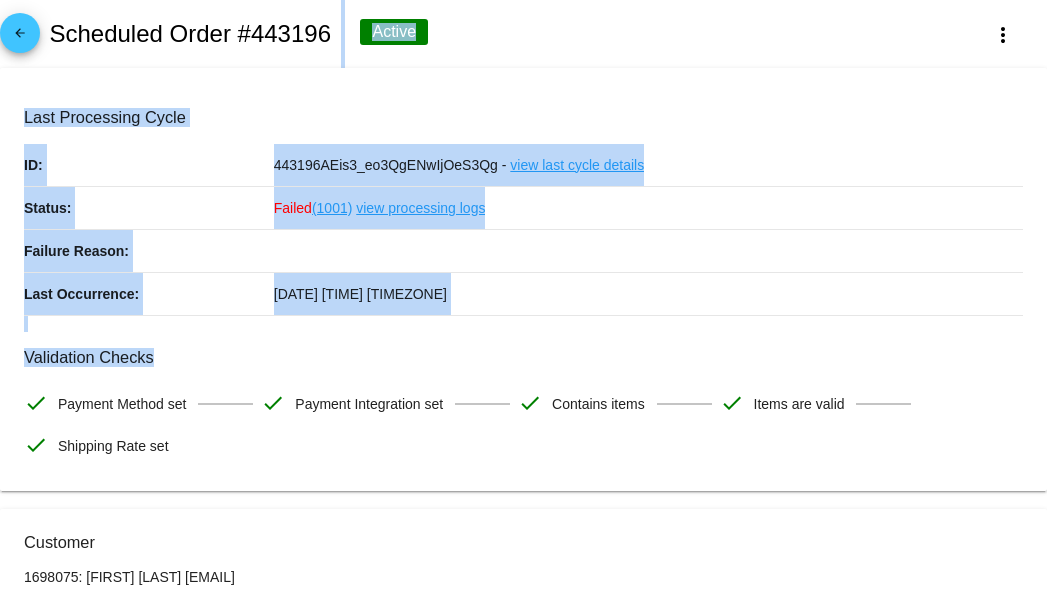 drag, startPoint x: 308, startPoint y: 60, endPoint x: 802, endPoint y: 353, distance: 574.35614 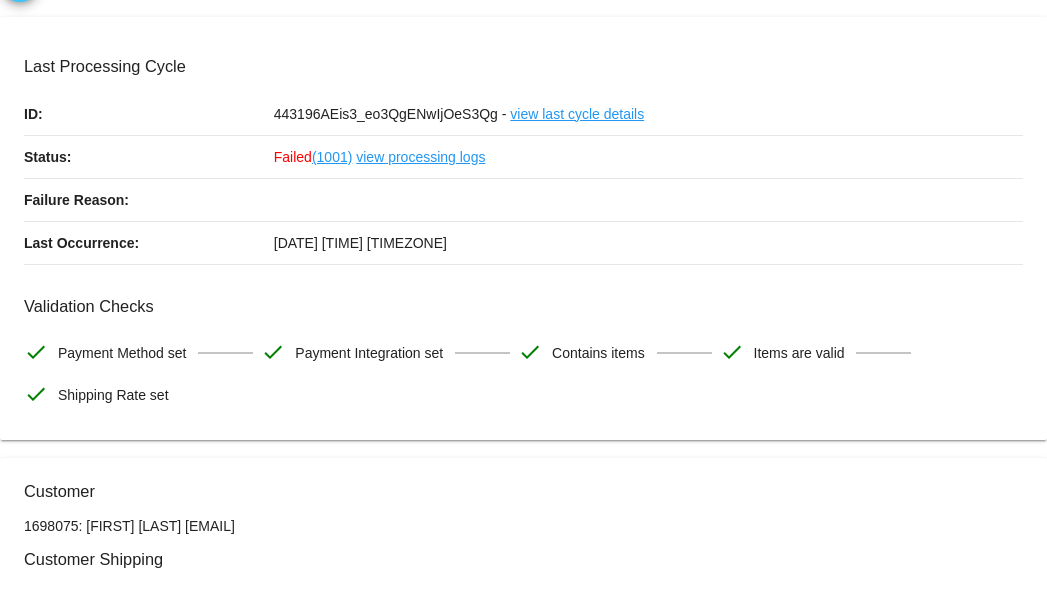 scroll, scrollTop: 0, scrollLeft: 0, axis: both 